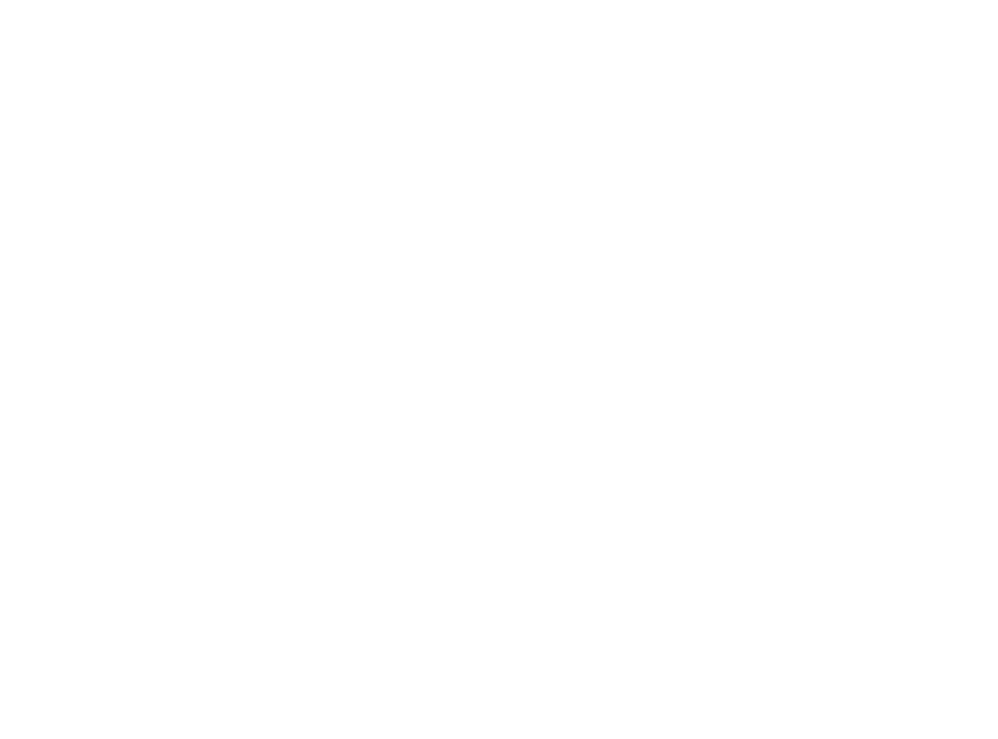 scroll, scrollTop: 0, scrollLeft: 0, axis: both 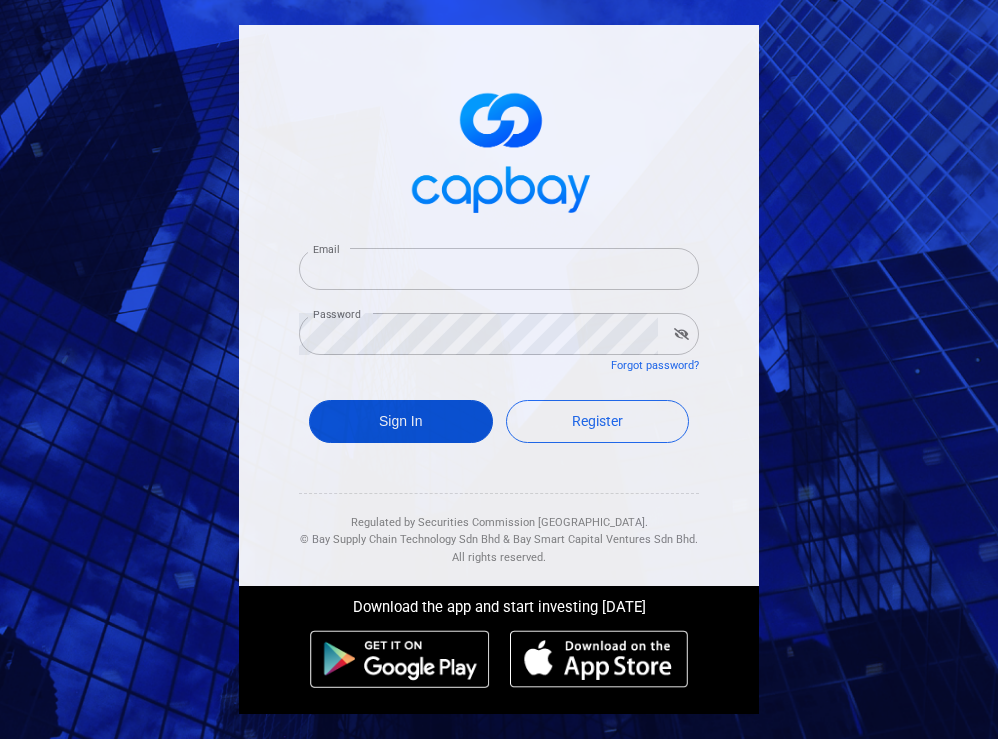 type on "[EMAIL_ADDRESS][DOMAIN_NAME]" 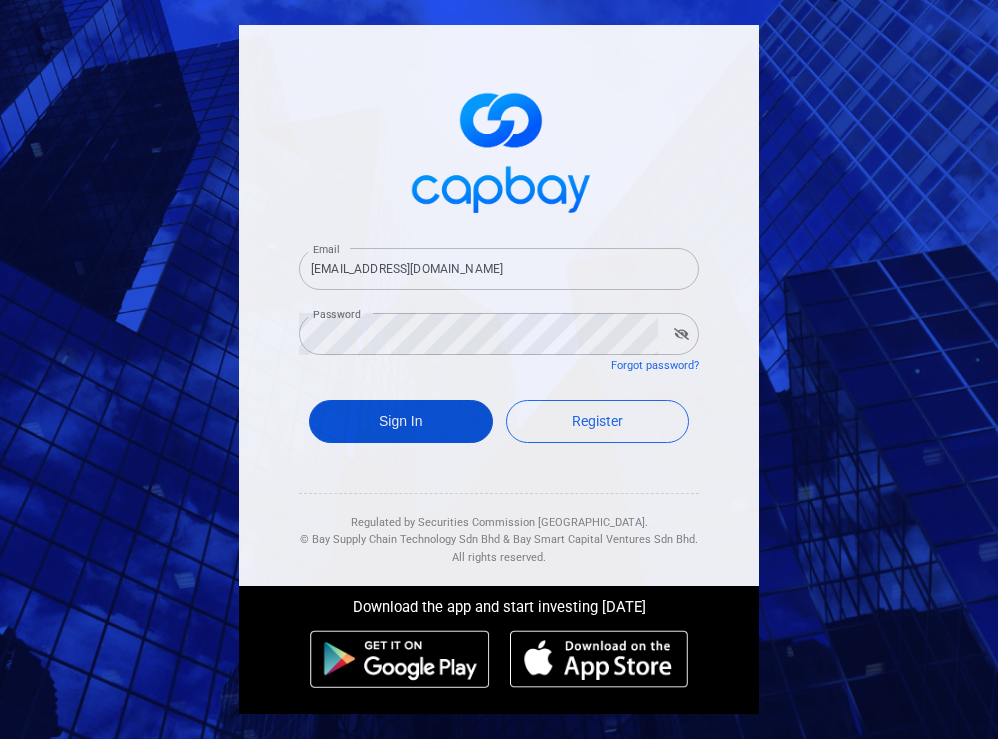 click on "Sign In" at bounding box center (401, 421) 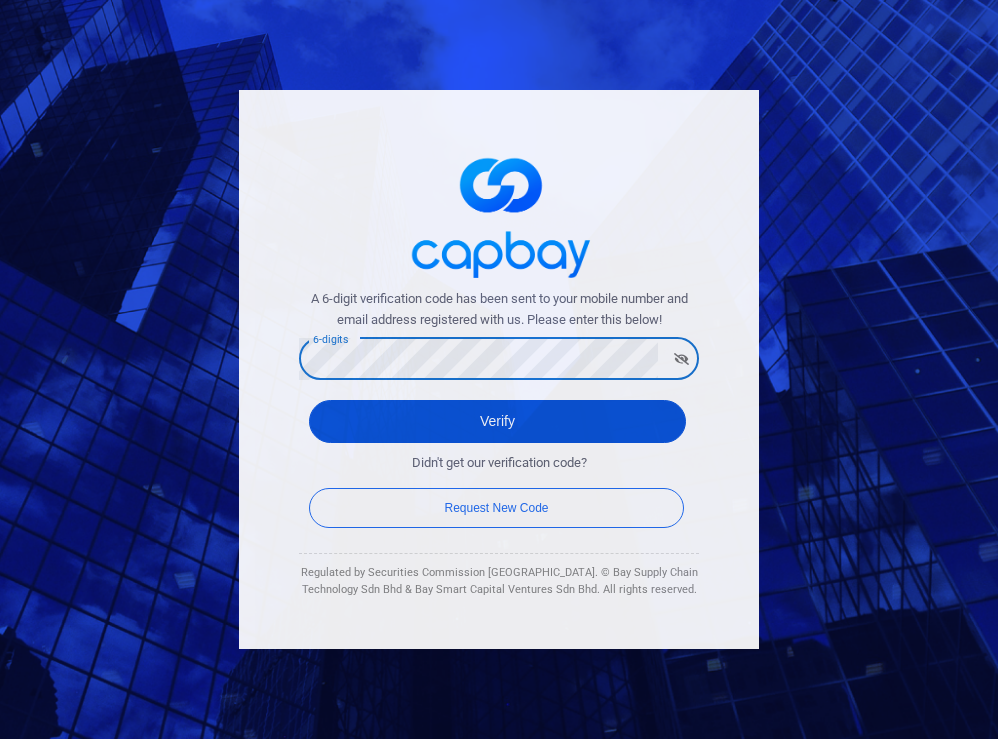 click on "Verify" at bounding box center [497, 421] 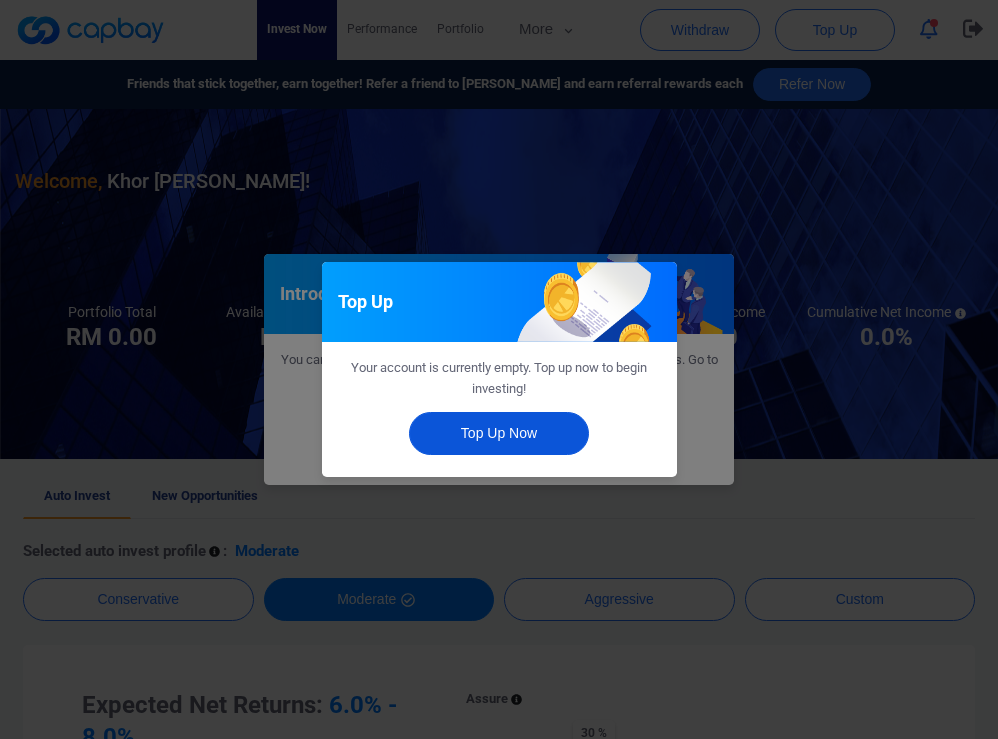 click on "Top Up Now" at bounding box center (499, 433) 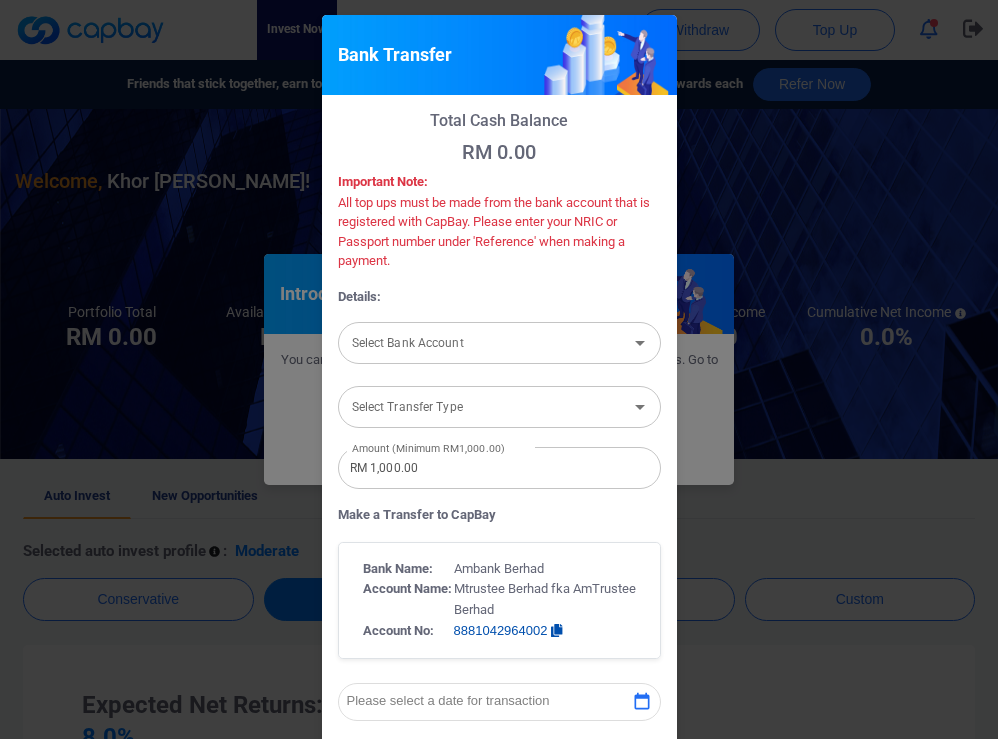 click on "Select Bank Account" at bounding box center (483, 342) 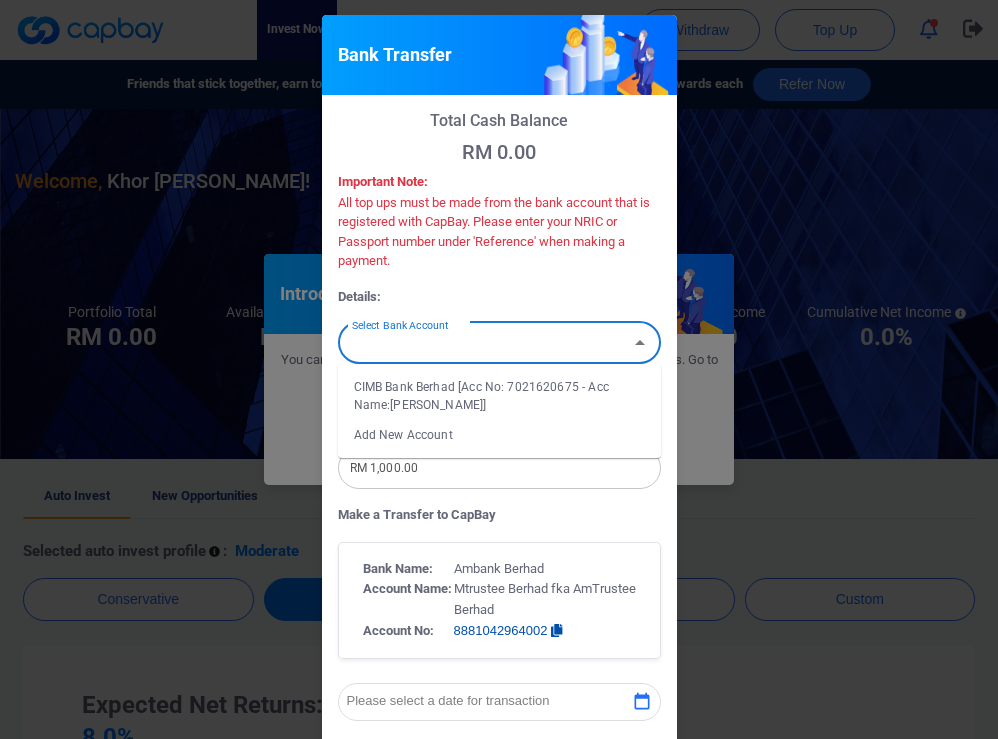 click on "CIMB Bank Berhad [Acc No: 7021620675 - Acc Name:[PERSON_NAME]]" at bounding box center (499, 396) 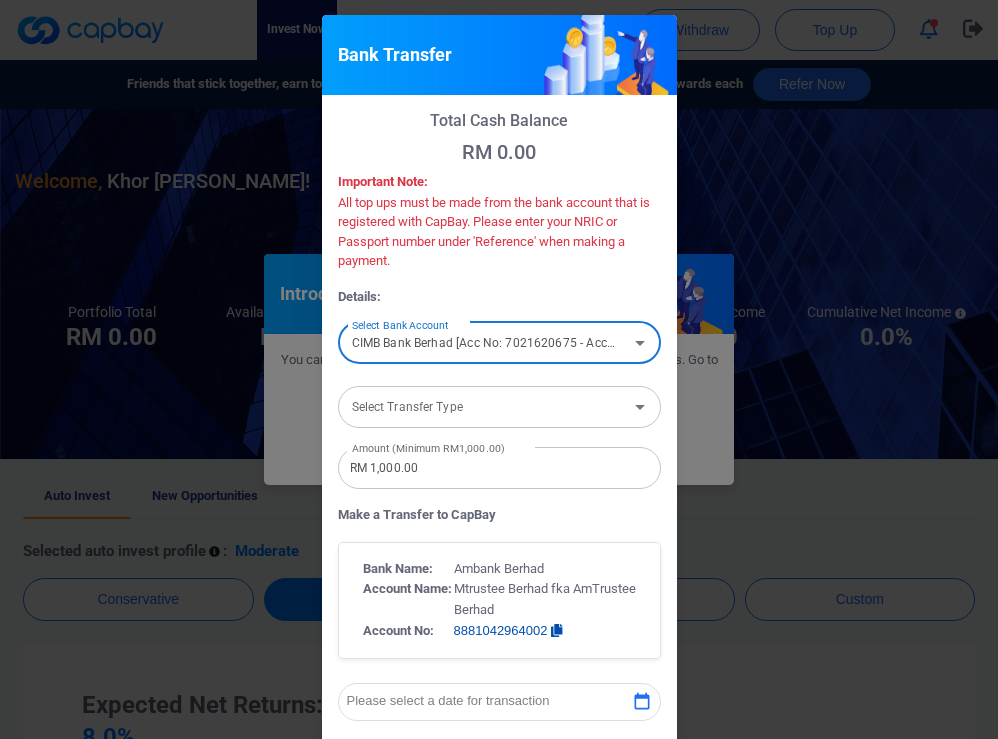 click on "Select Transfer Type" at bounding box center [483, 406] 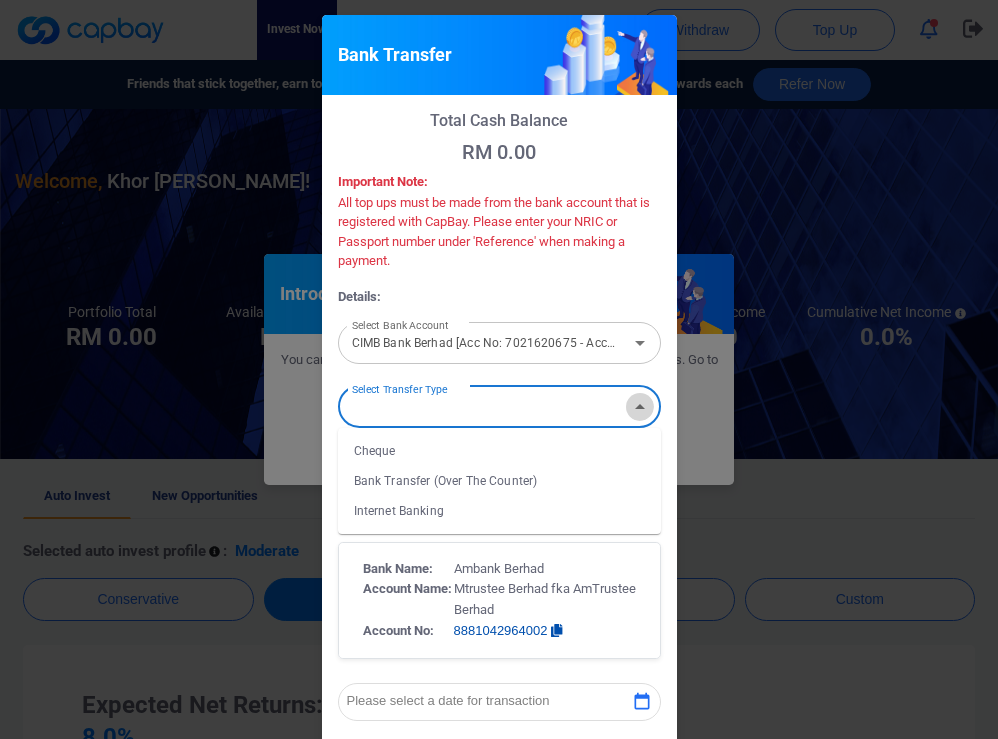 click 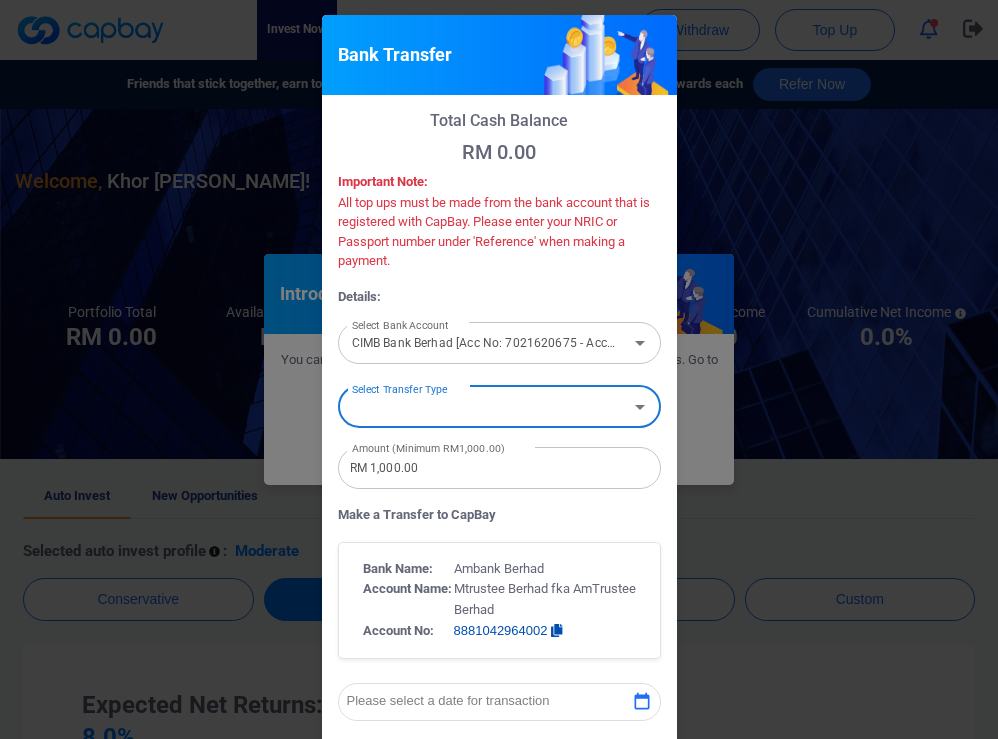 click on "Select Bank Account CIMB Bank Berhad [Acc No: 7021620675 - Acc Name:KHOR [PERSON_NAME]] Select Bank Account" at bounding box center [499, 348] 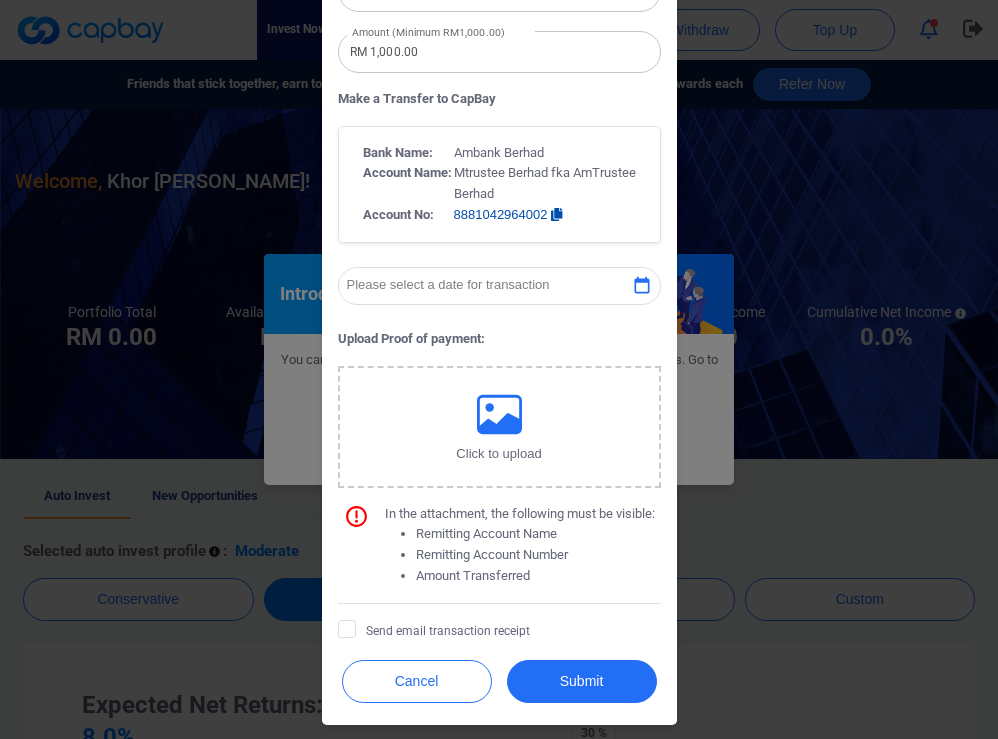 scroll, scrollTop: 0, scrollLeft: 0, axis: both 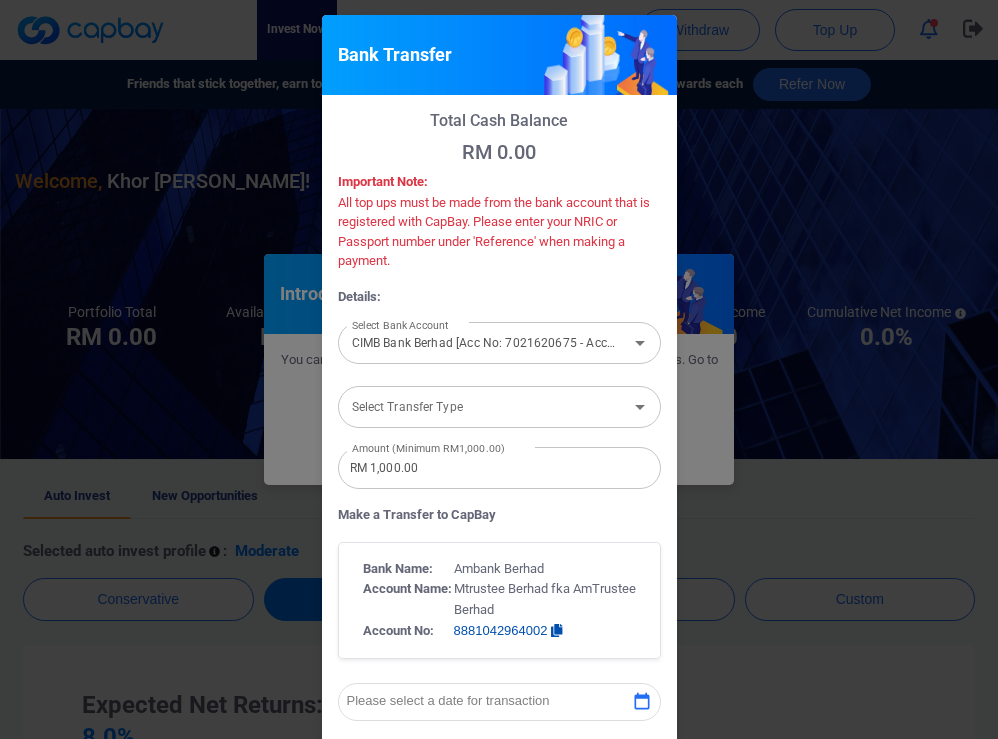click on "Select Transfer Type" at bounding box center [483, 406] 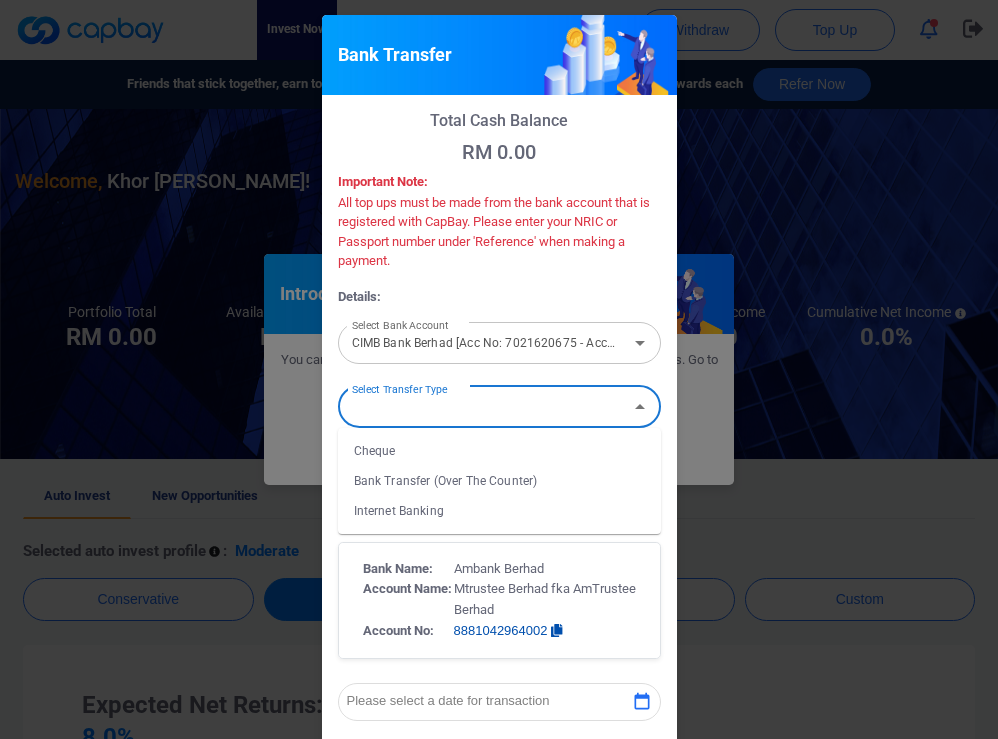 click on "Internet Banking" at bounding box center (499, 511) 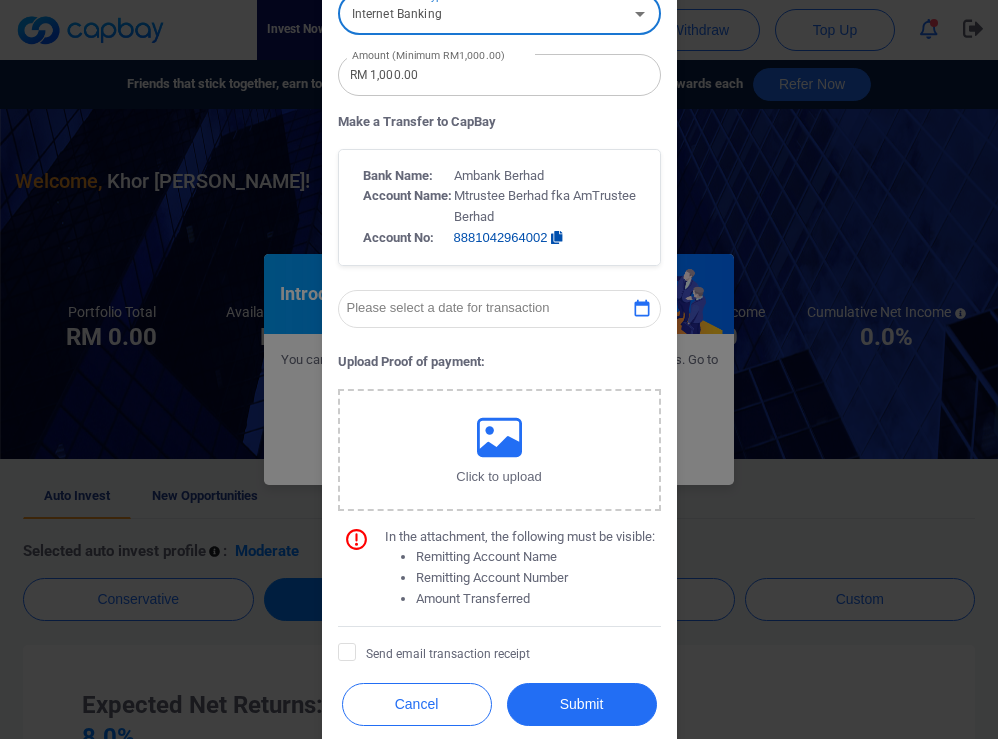 scroll, scrollTop: 416, scrollLeft: 0, axis: vertical 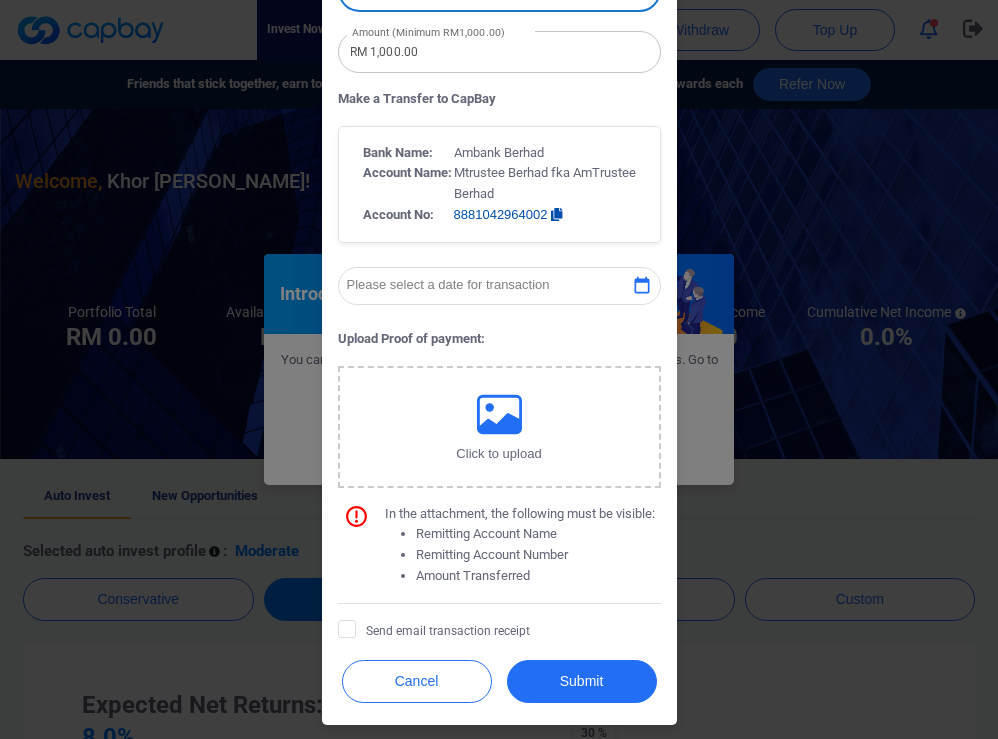 click 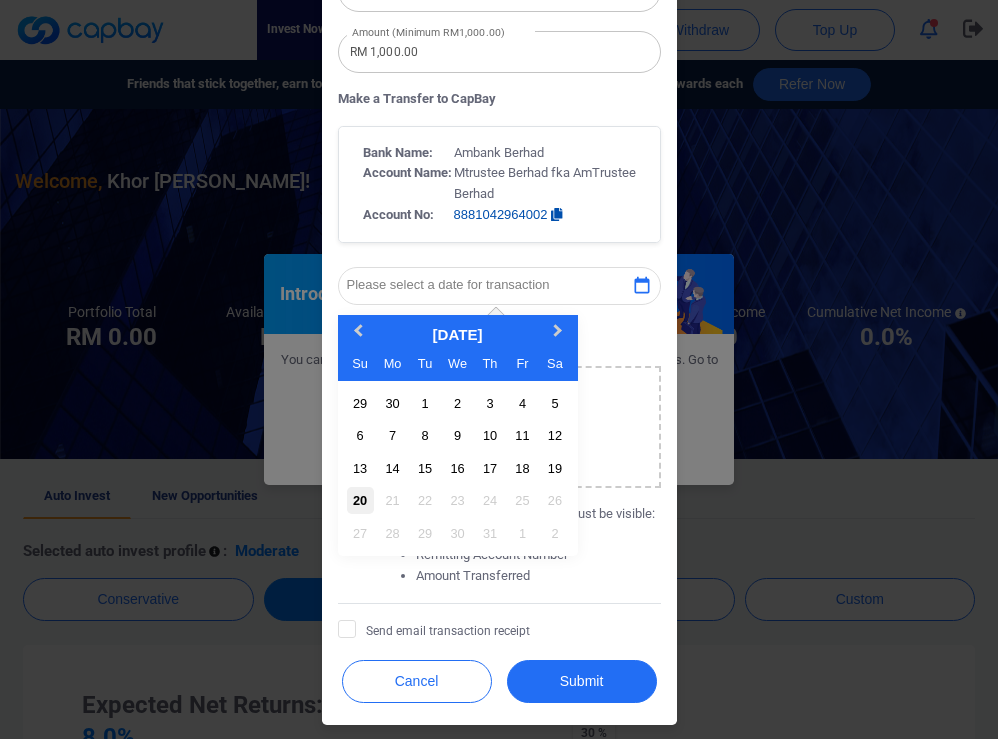 click on "20" at bounding box center (360, 500) 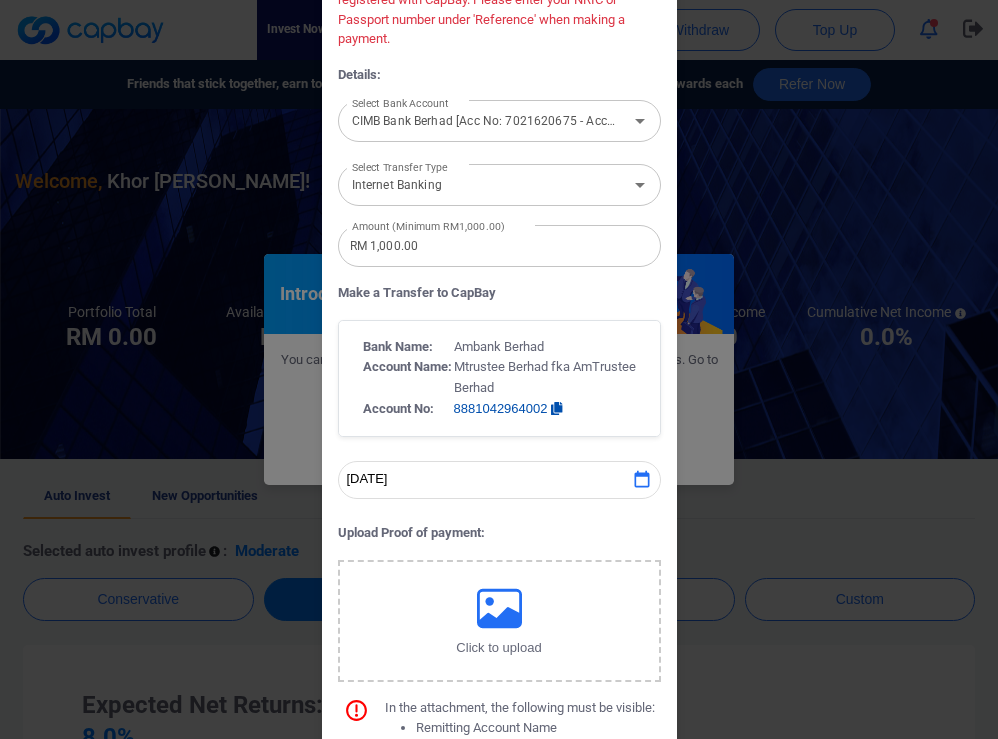 scroll, scrollTop: 224, scrollLeft: 0, axis: vertical 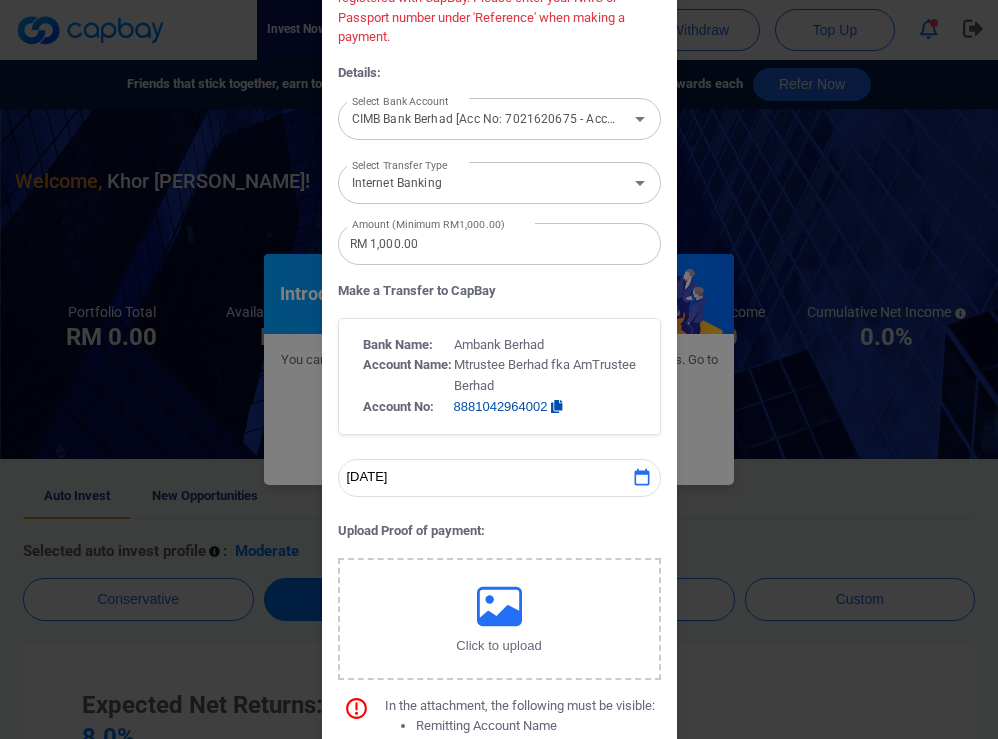 click on "8881042964002" at bounding box center [508, 406] 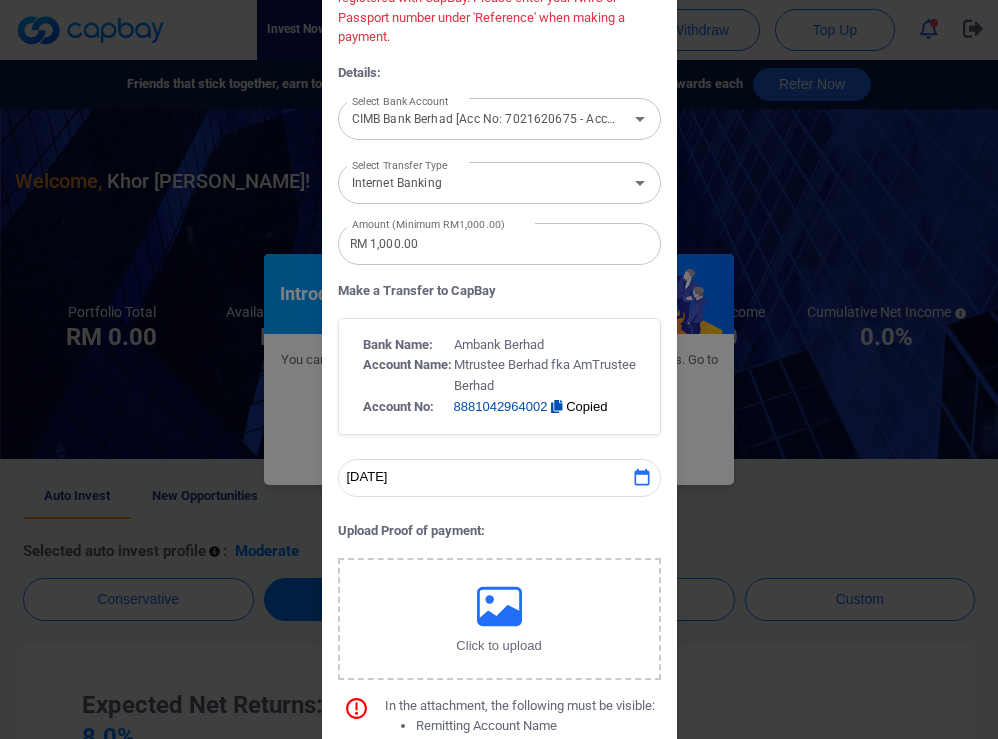 click 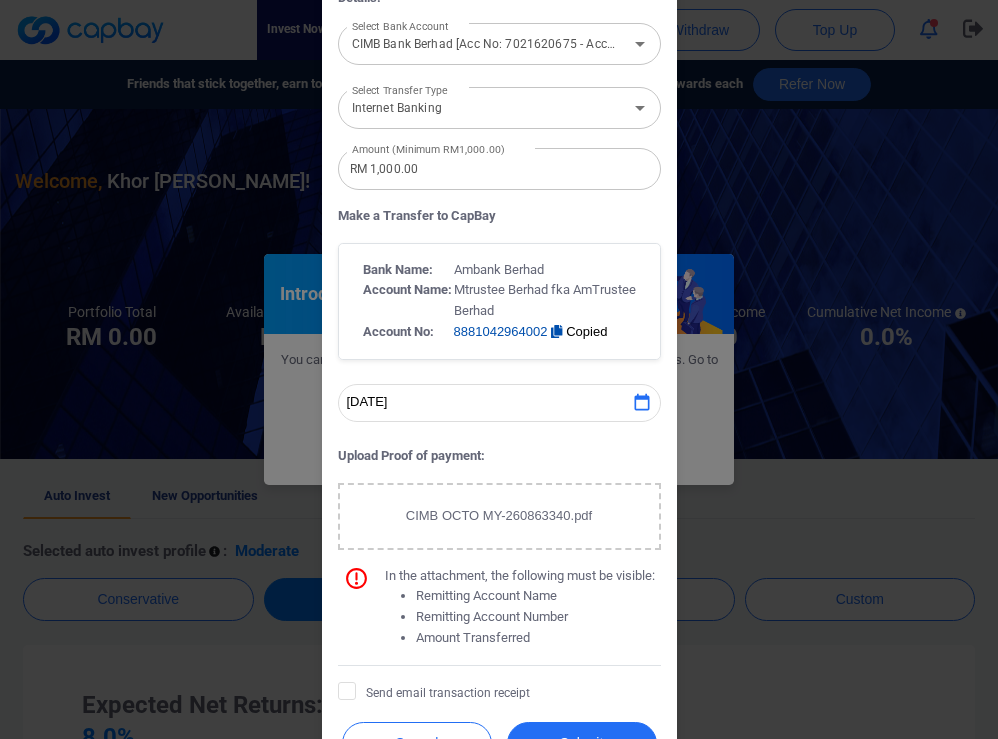 scroll, scrollTop: 361, scrollLeft: 0, axis: vertical 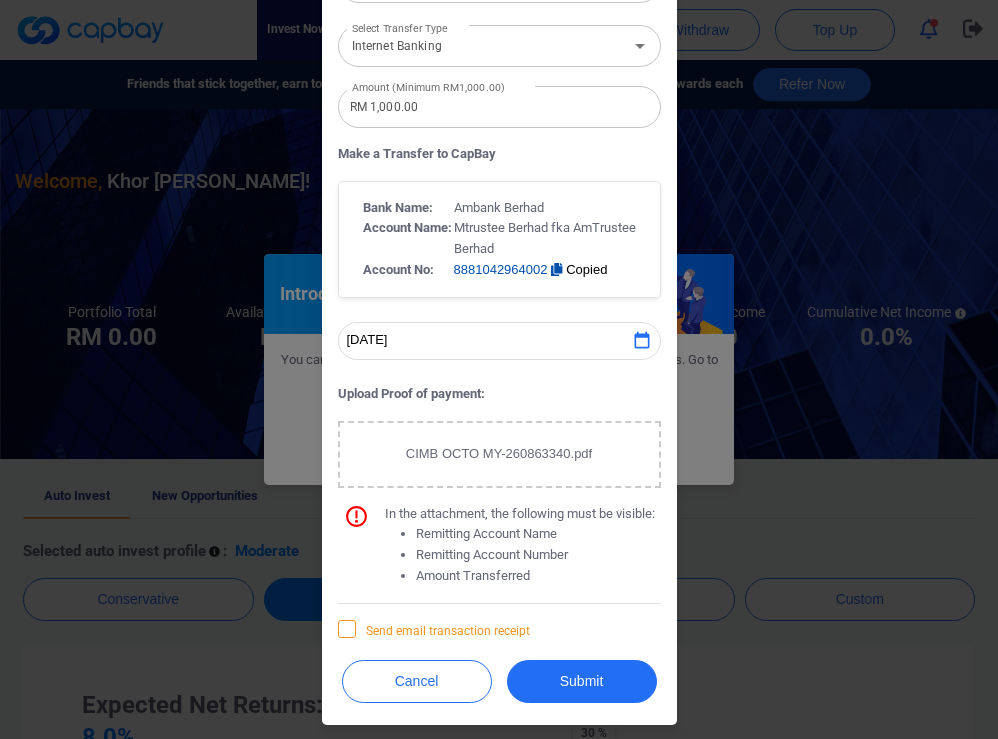 click 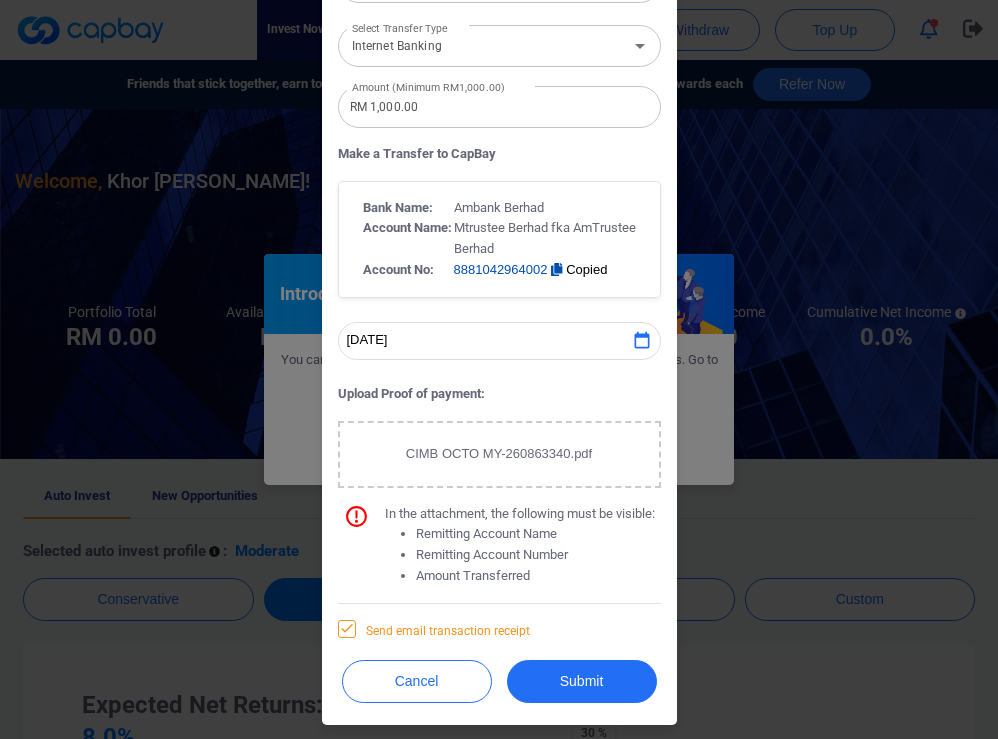 click 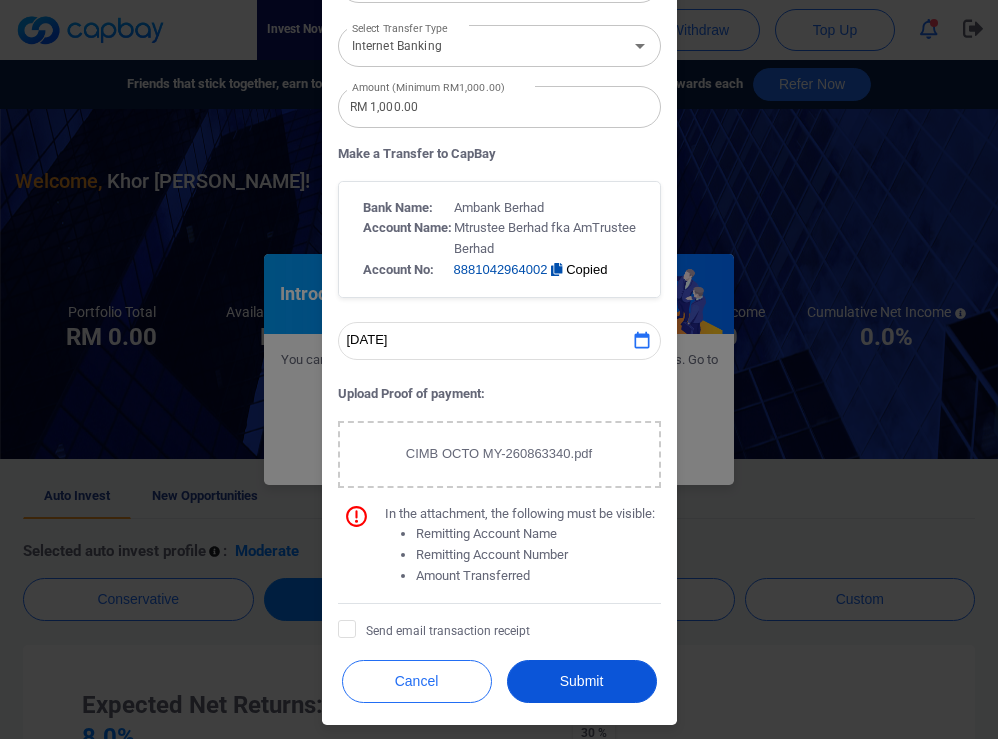 click on "Submit" at bounding box center [582, 681] 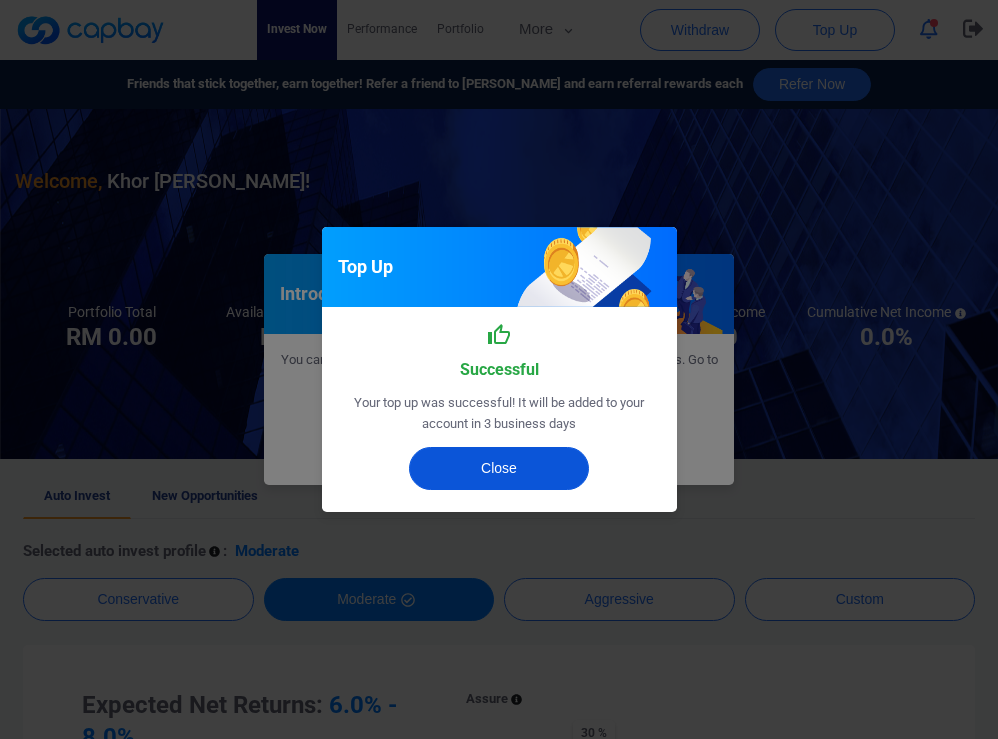 click on "Close" at bounding box center (499, 468) 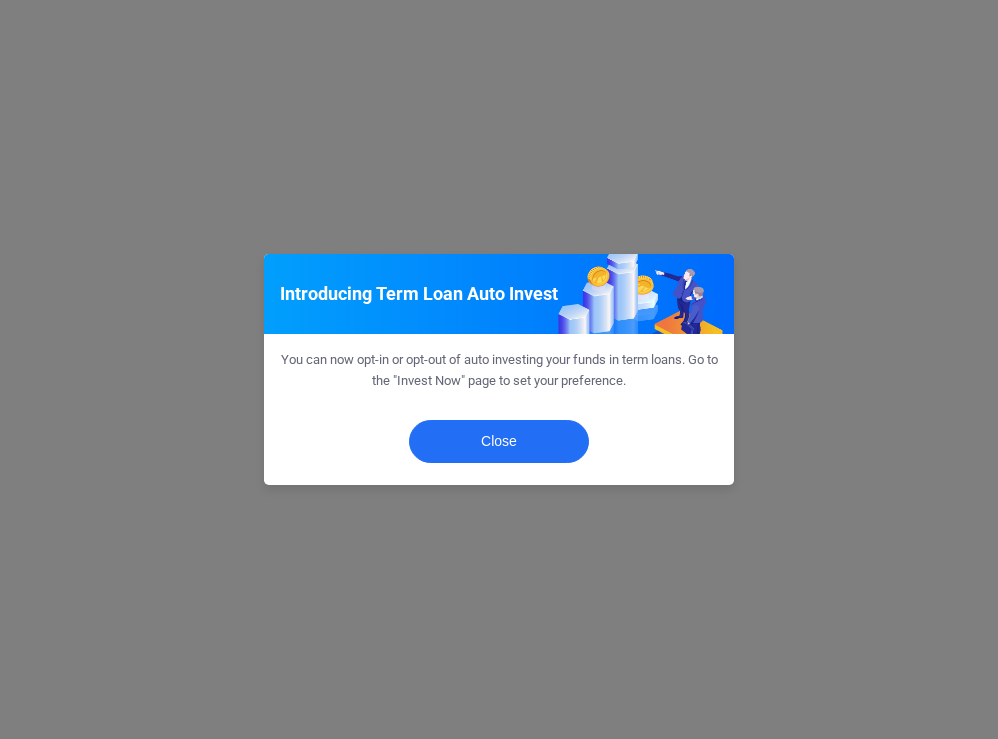 scroll, scrollTop: 0, scrollLeft: 0, axis: both 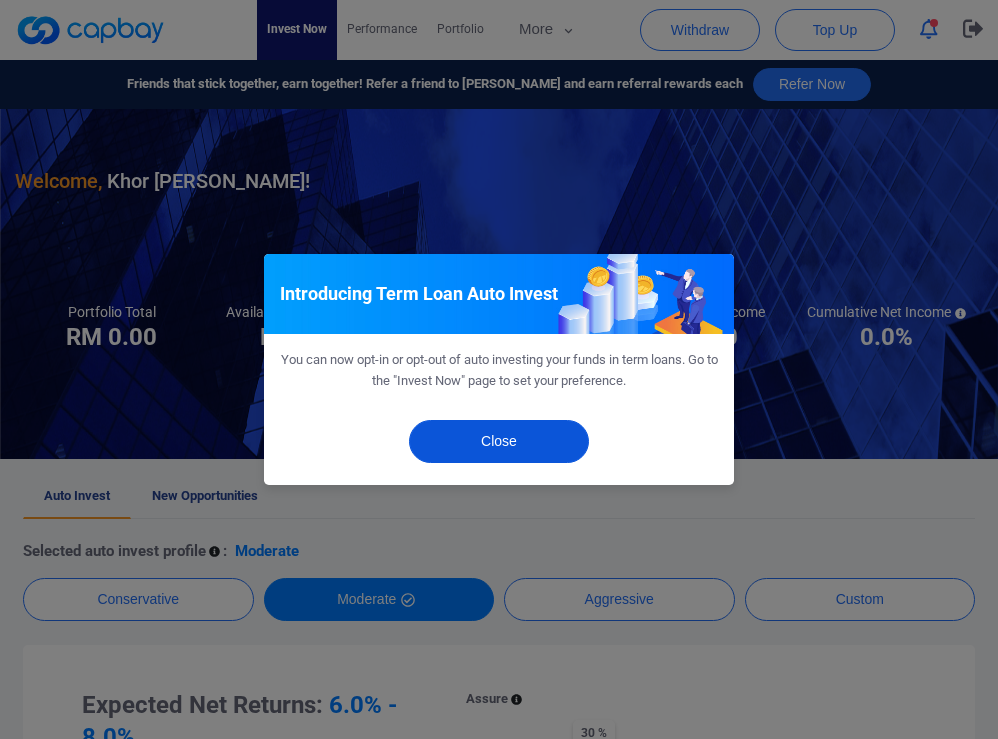 click on "Close" at bounding box center (499, 441) 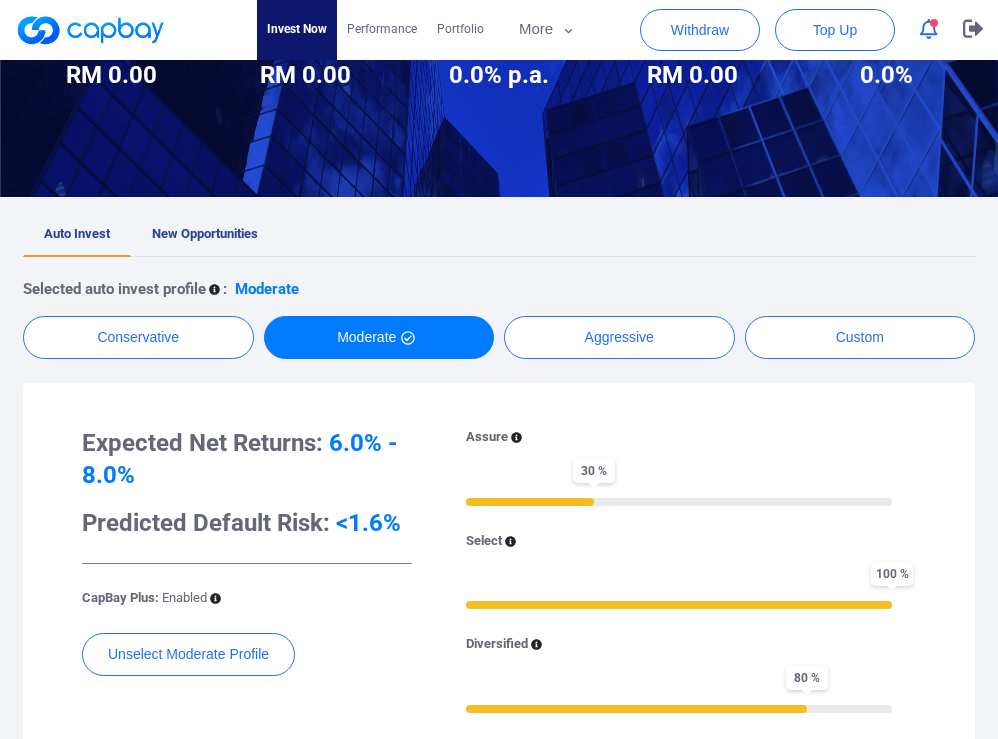 scroll, scrollTop: 265, scrollLeft: 0, axis: vertical 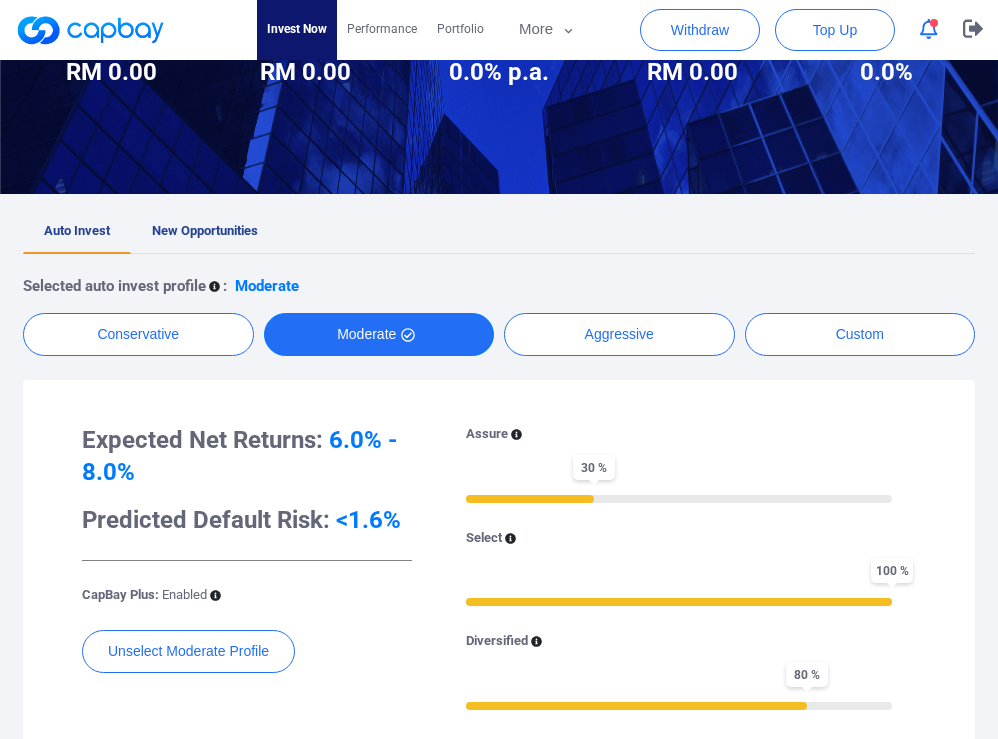 click on "Moderate" at bounding box center [379, 334] 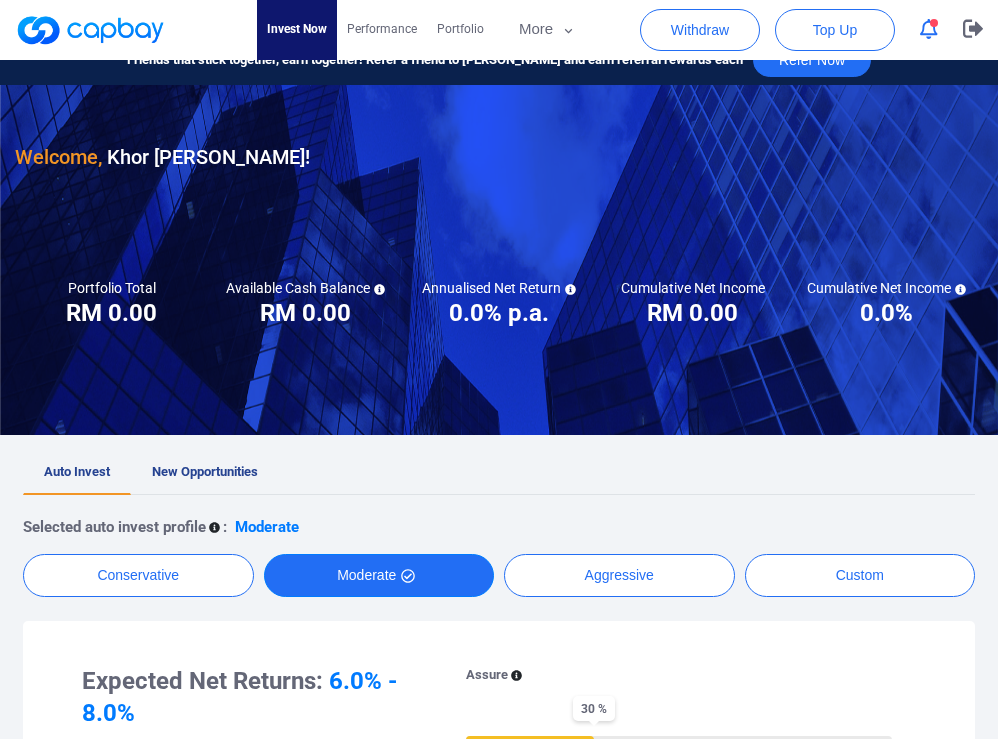 scroll, scrollTop: 0, scrollLeft: 0, axis: both 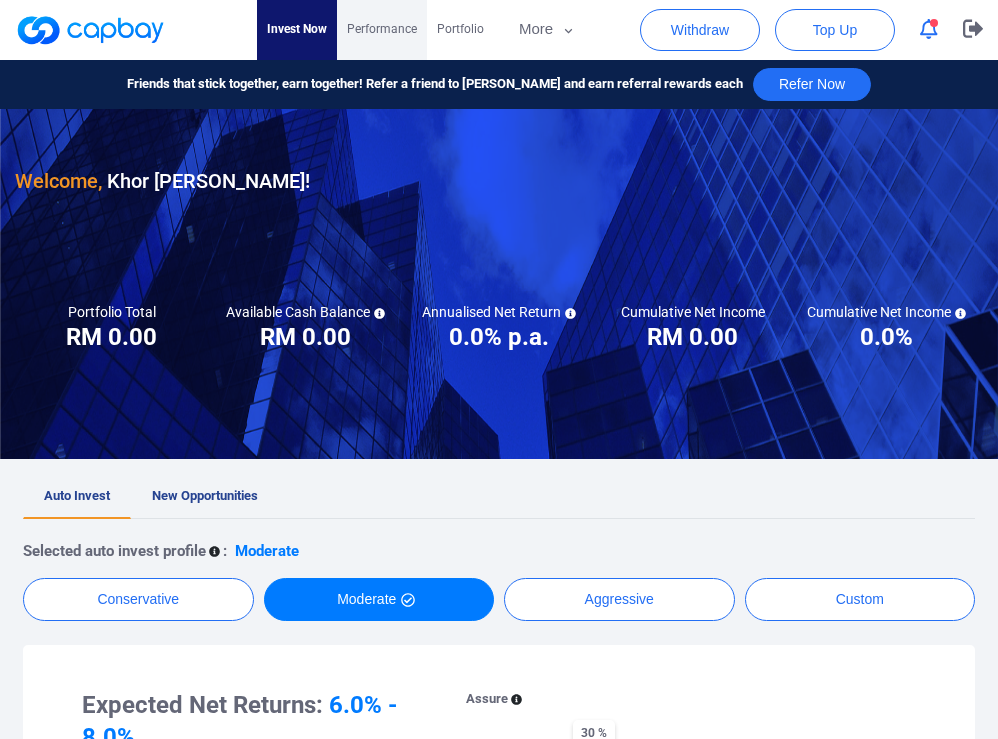 click on "Performance" at bounding box center [382, 29] 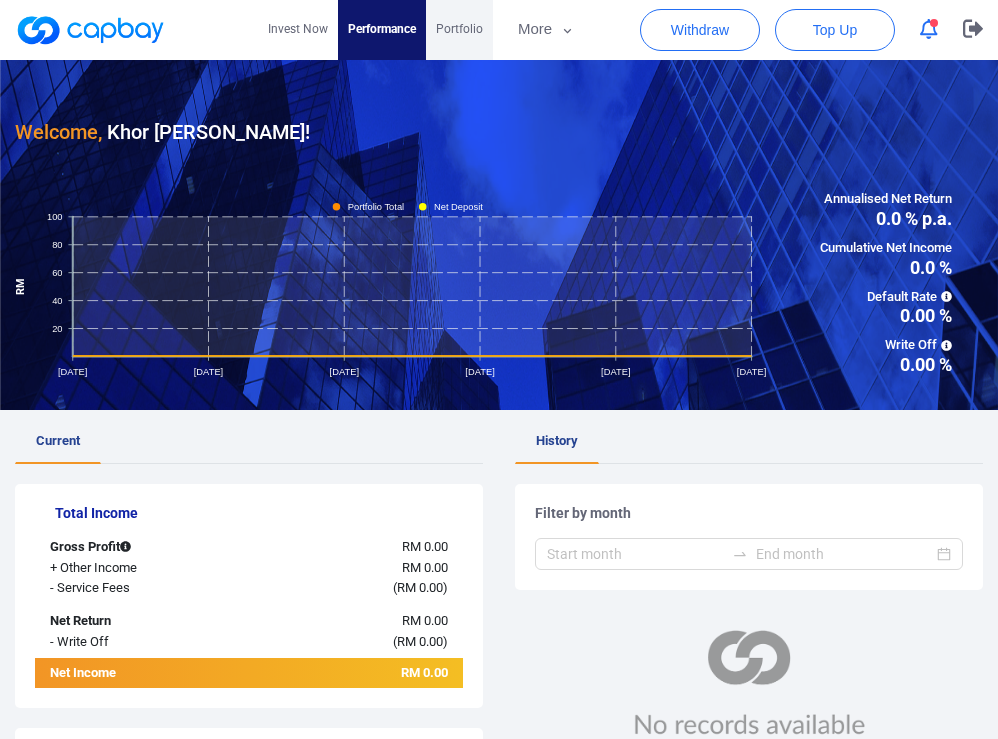 click on "Portfolio" at bounding box center [459, 30] 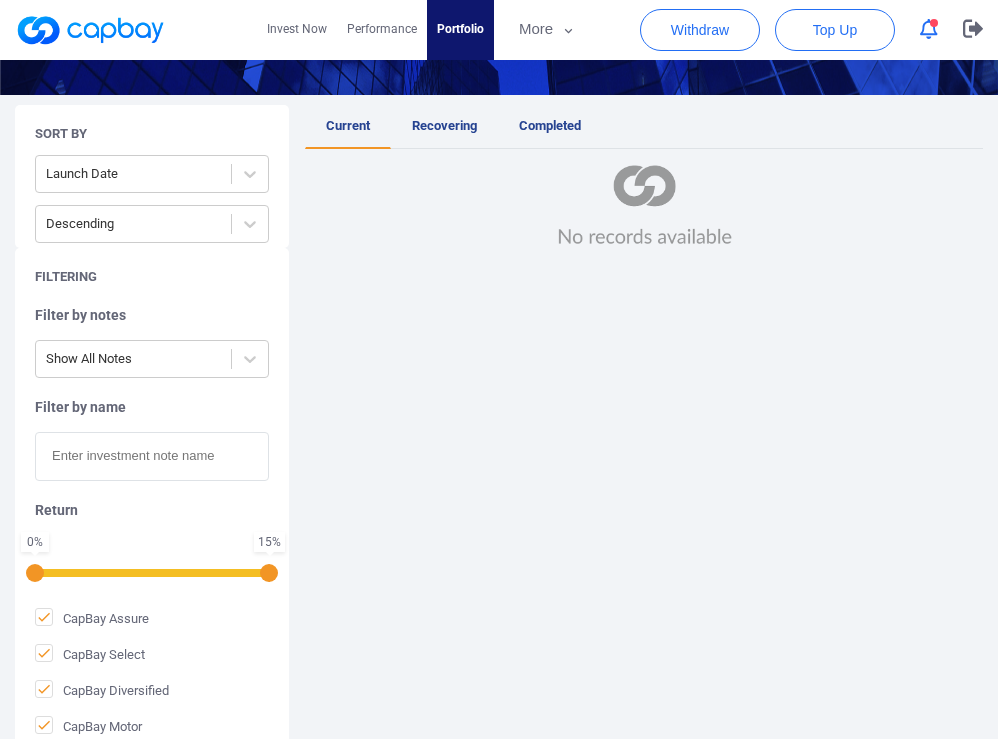 scroll, scrollTop: 363, scrollLeft: 0, axis: vertical 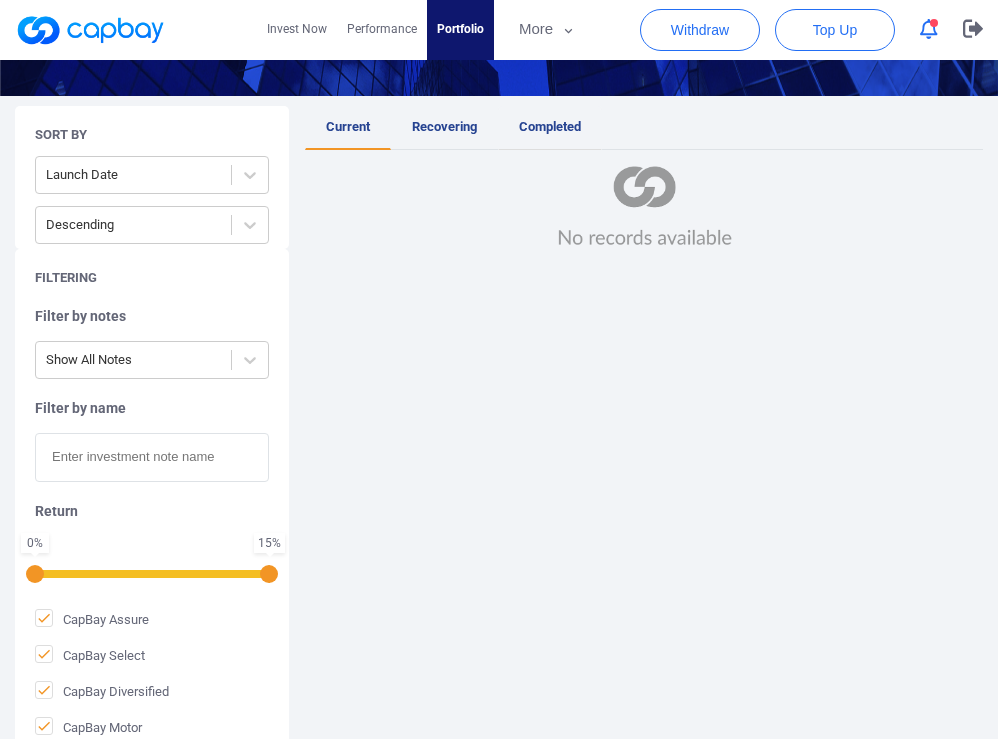 click on "Completed" at bounding box center [550, 126] 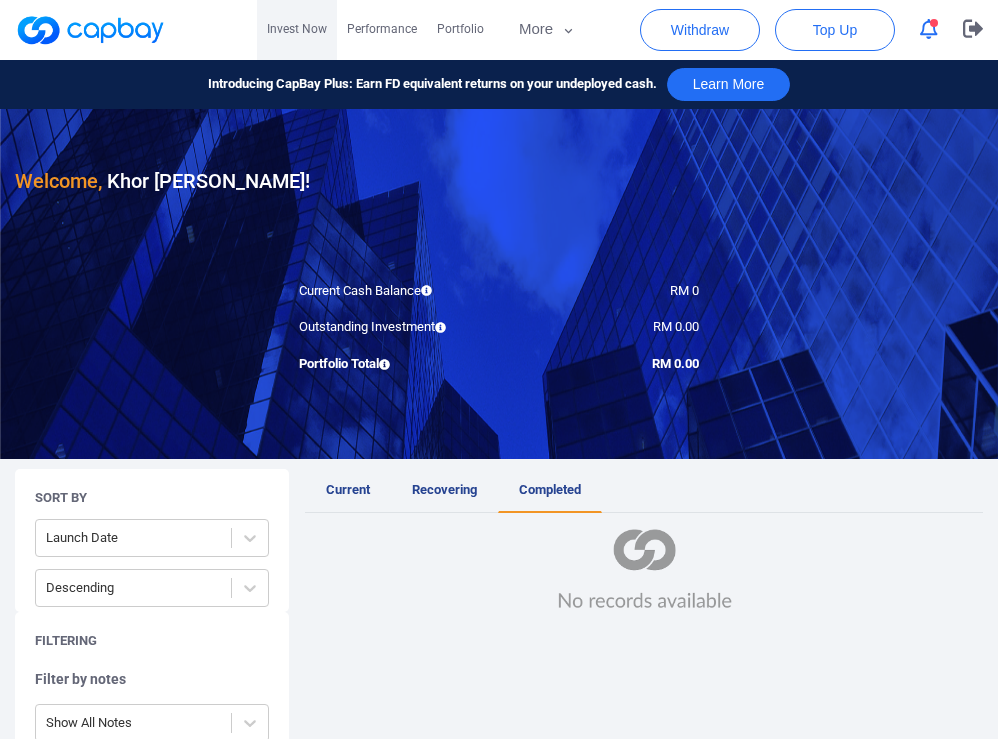 click on "Invest Now" at bounding box center (297, 30) 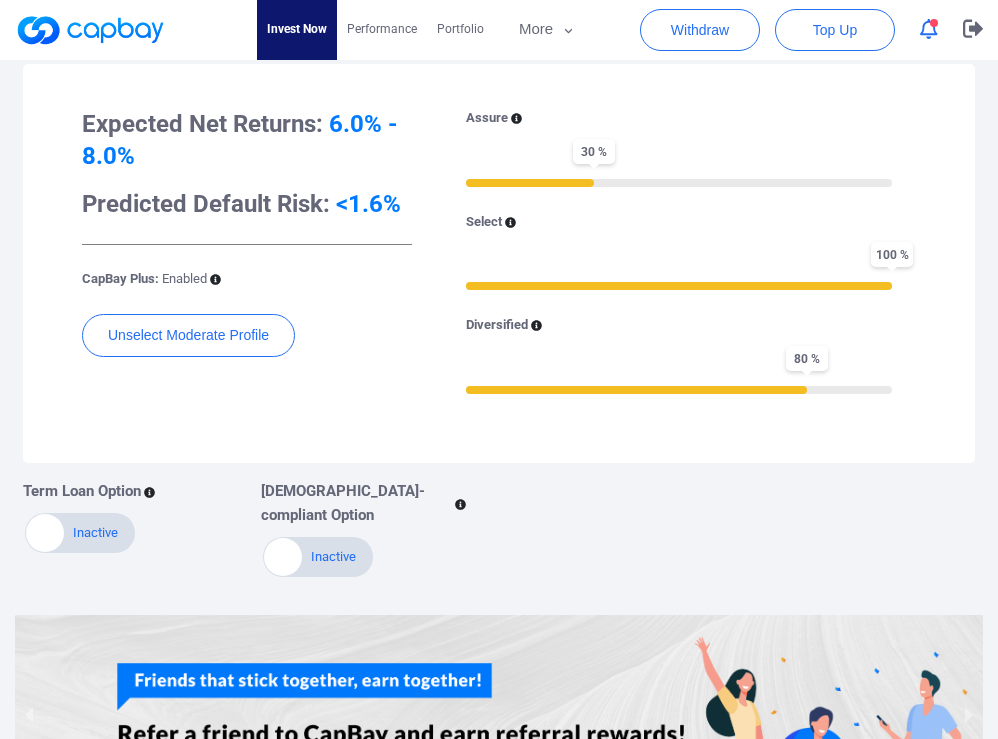 scroll, scrollTop: 734, scrollLeft: 0, axis: vertical 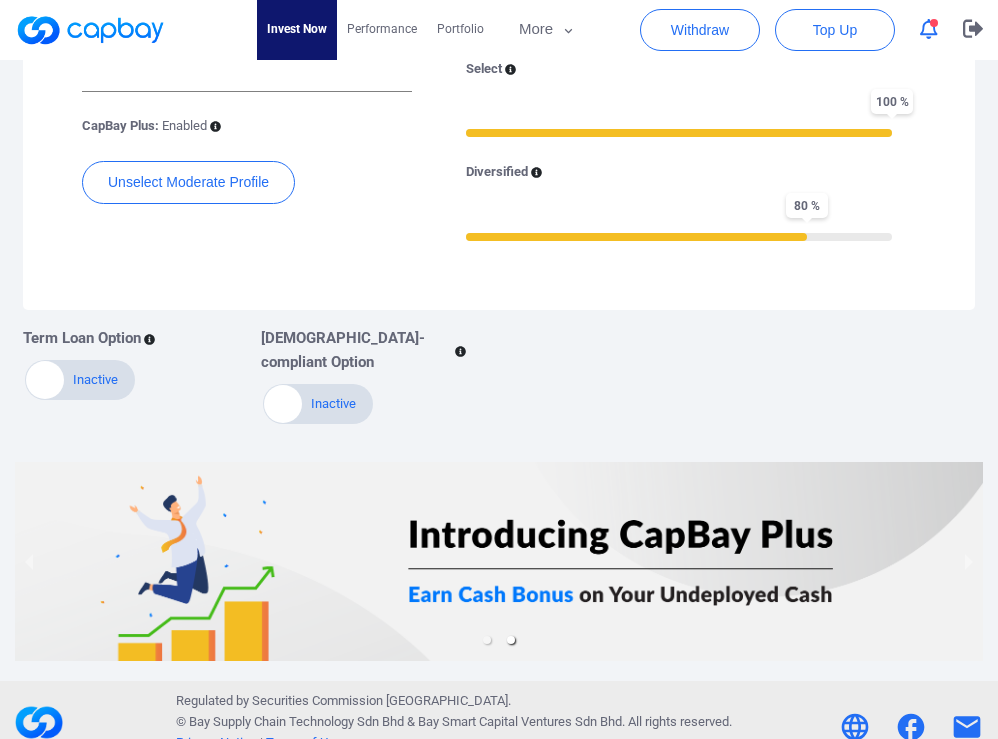 click on "Active Inactive" at bounding box center (80, 380) 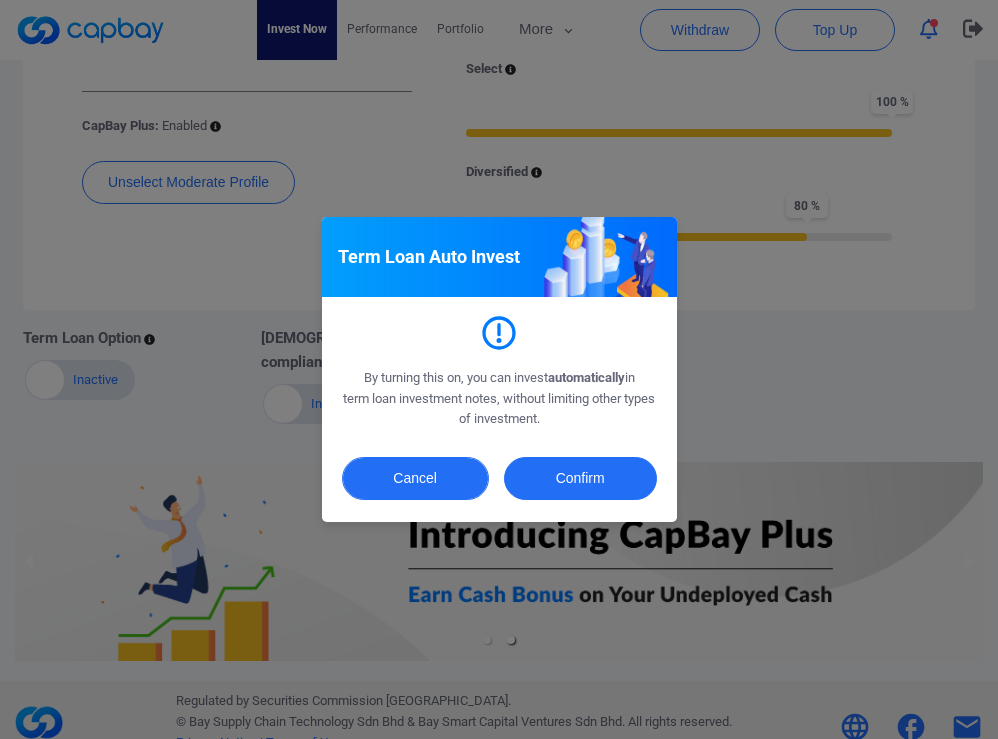 click on "Cancel" at bounding box center (415, 478) 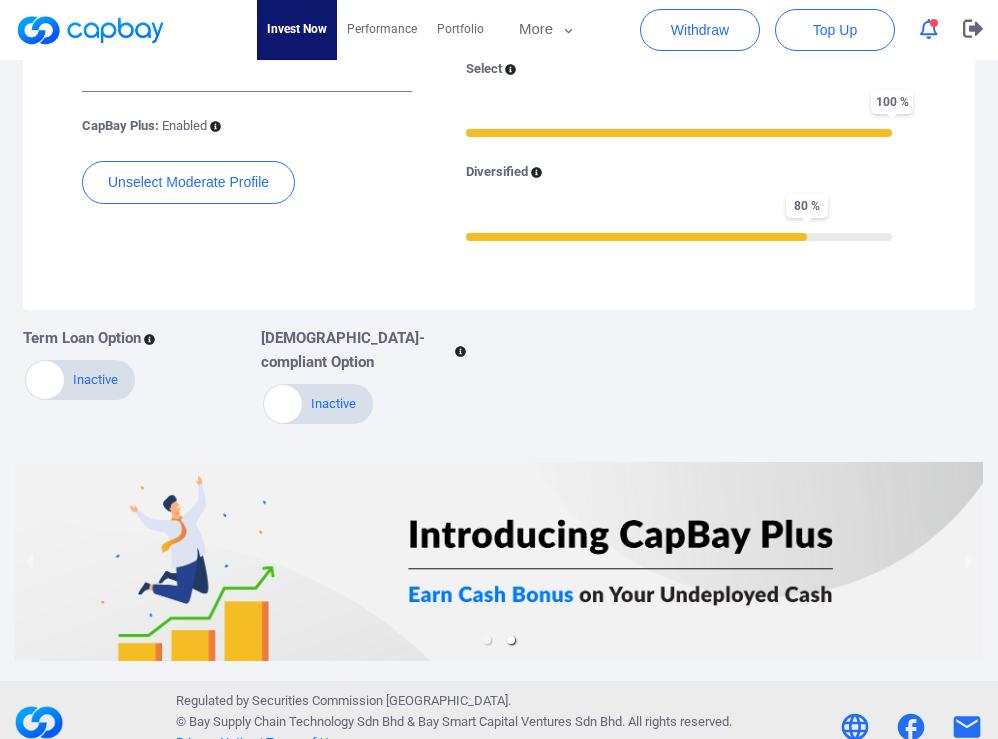 click at bounding box center (499, 561) 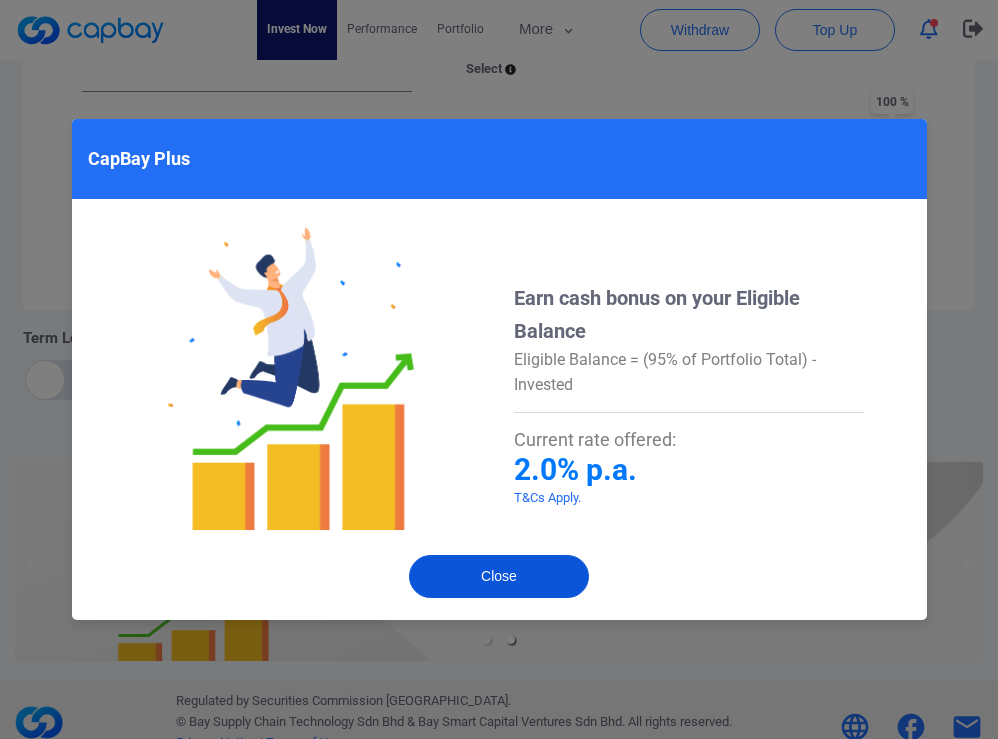 click on "Close" at bounding box center (499, 576) 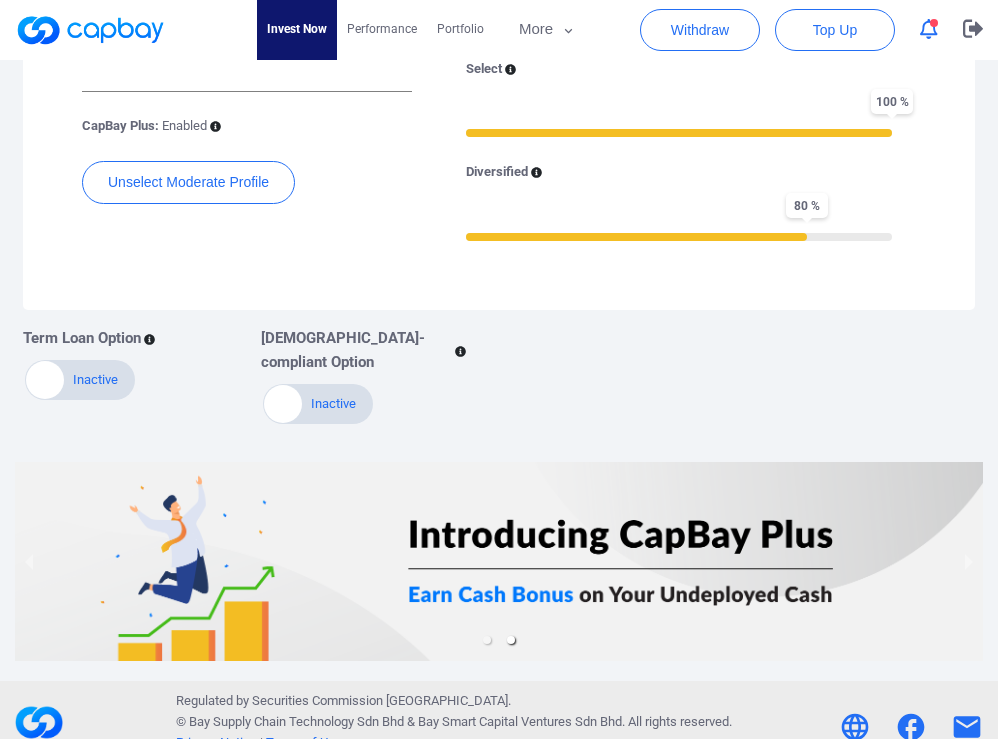 scroll, scrollTop: 0, scrollLeft: 0, axis: both 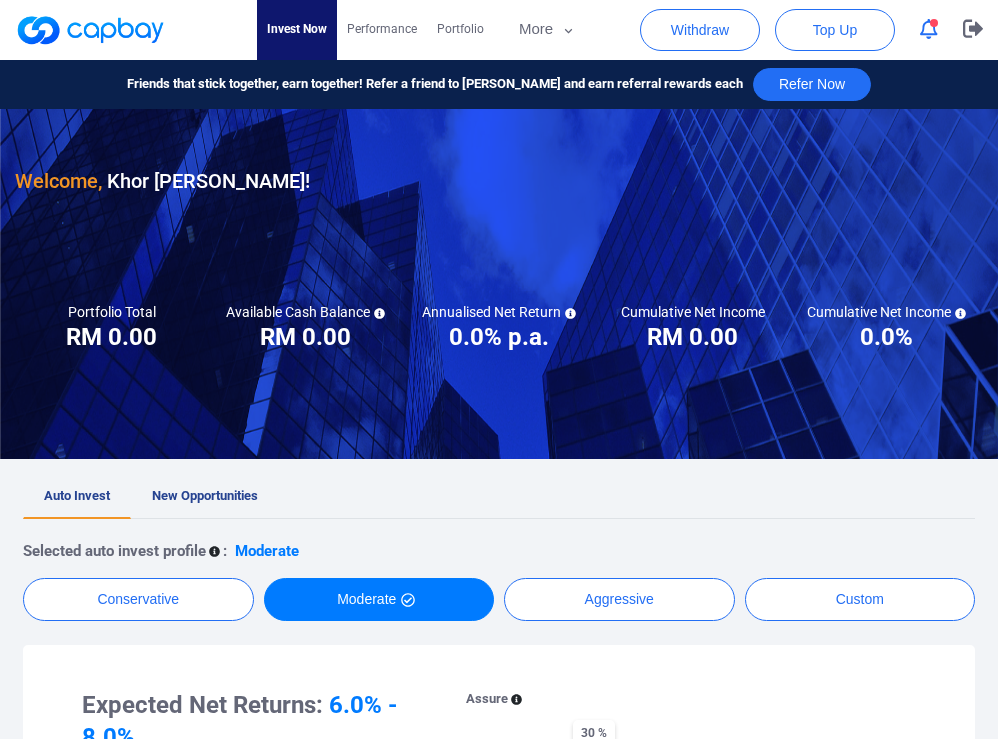 click 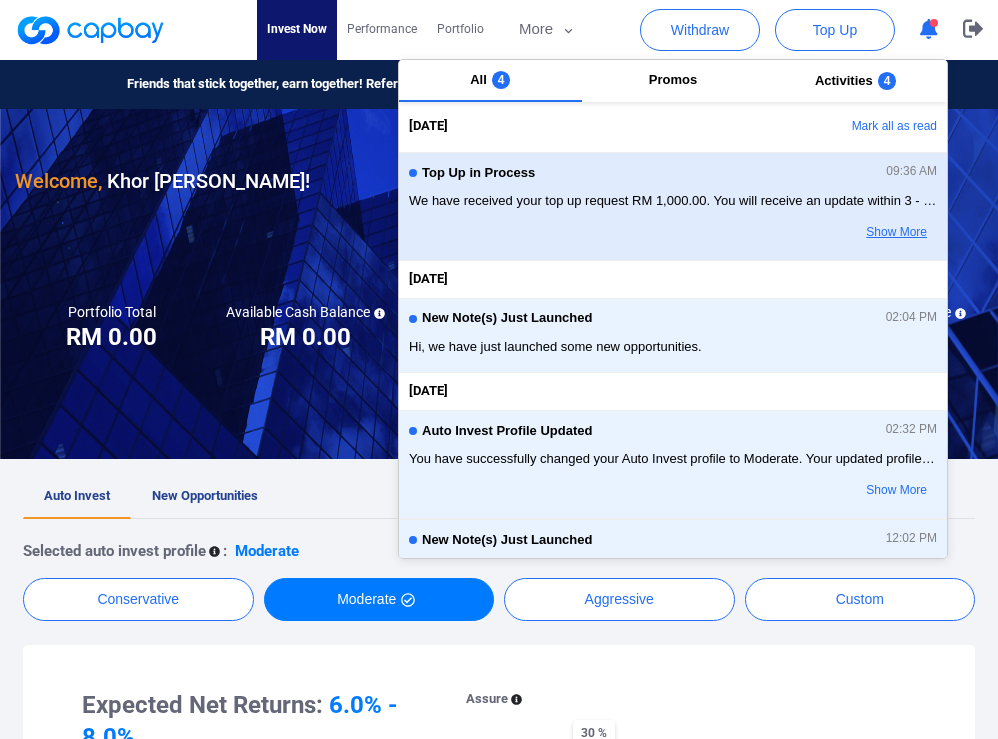 click on "Show More" at bounding box center (858, 233) 